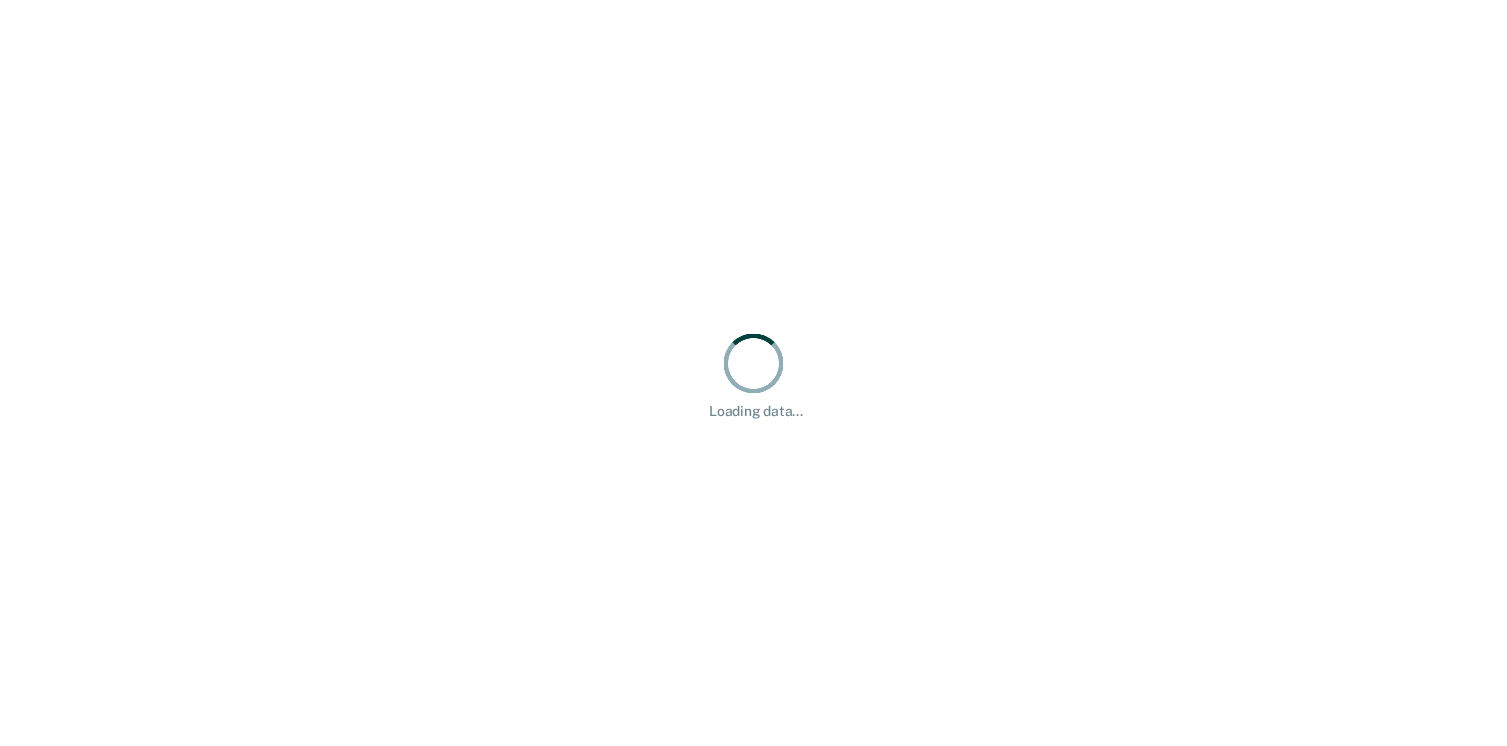scroll, scrollTop: 0, scrollLeft: 0, axis: both 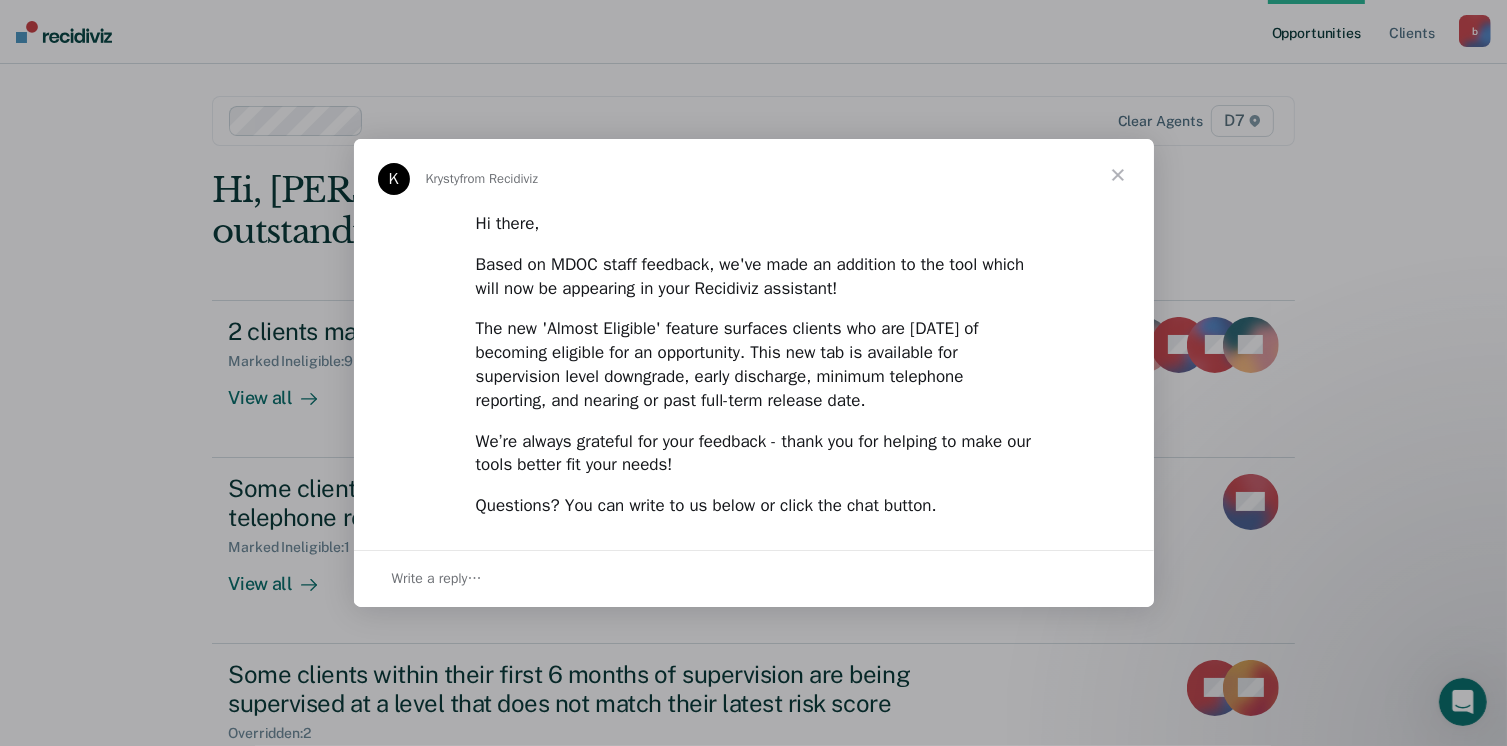 click at bounding box center (1118, 175) 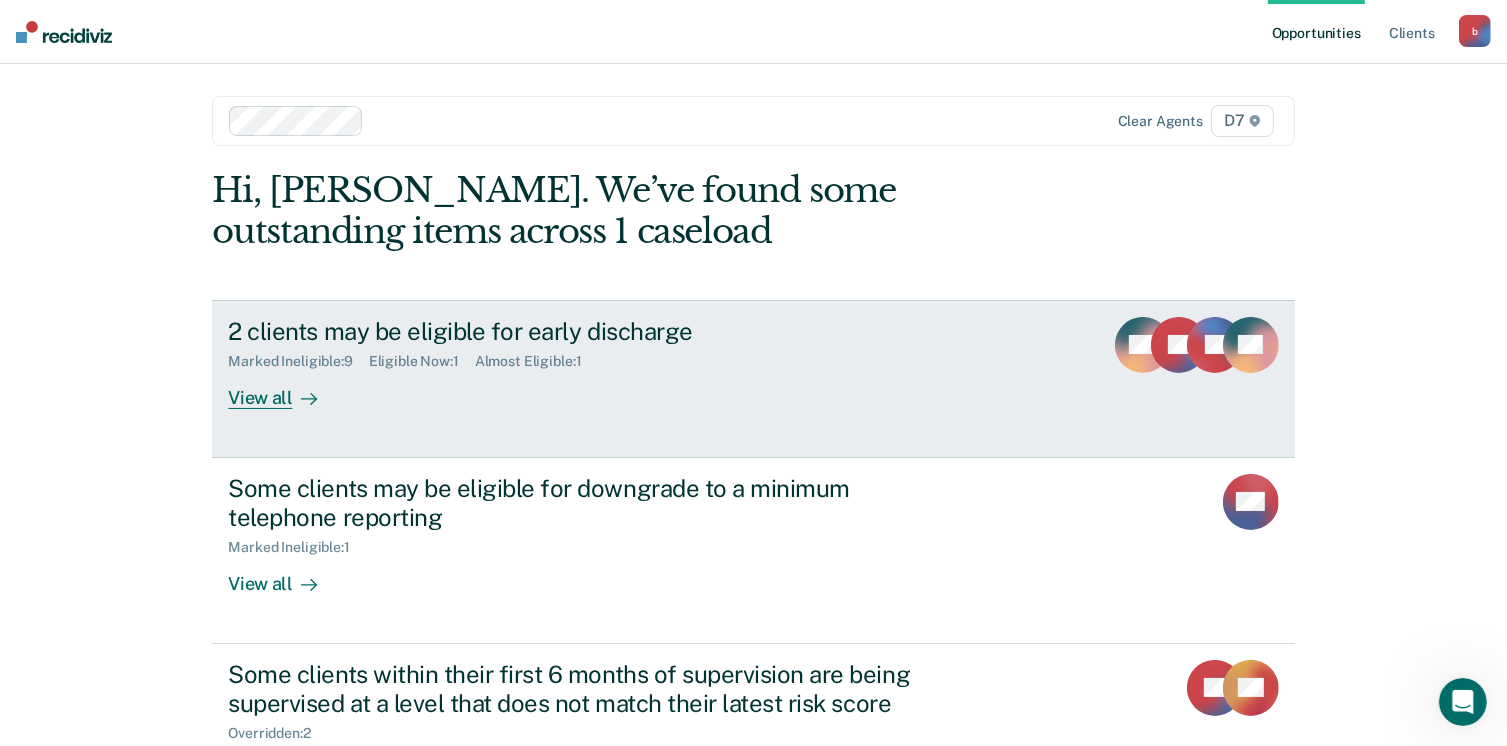 click on "View all" at bounding box center [284, 389] 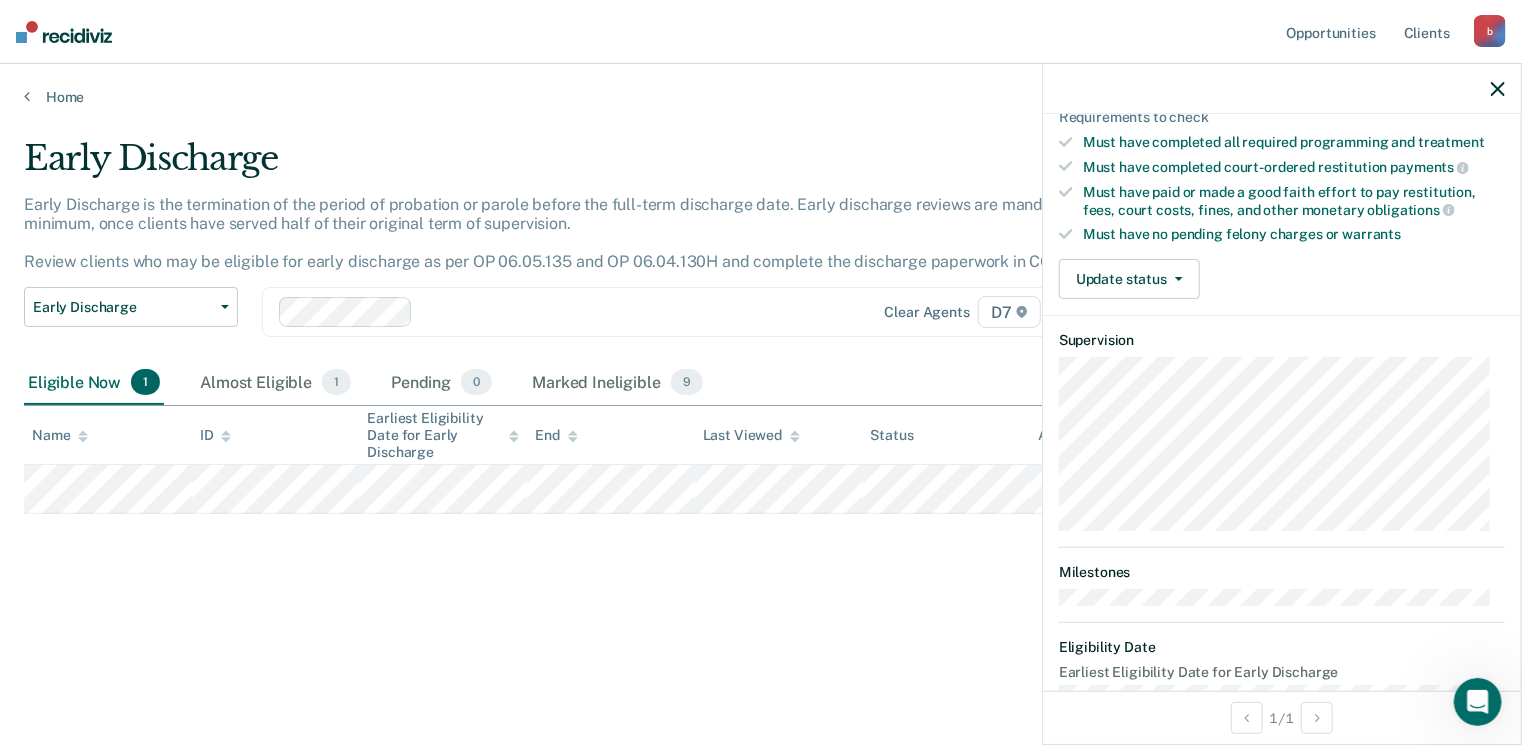 scroll, scrollTop: 371, scrollLeft: 0, axis: vertical 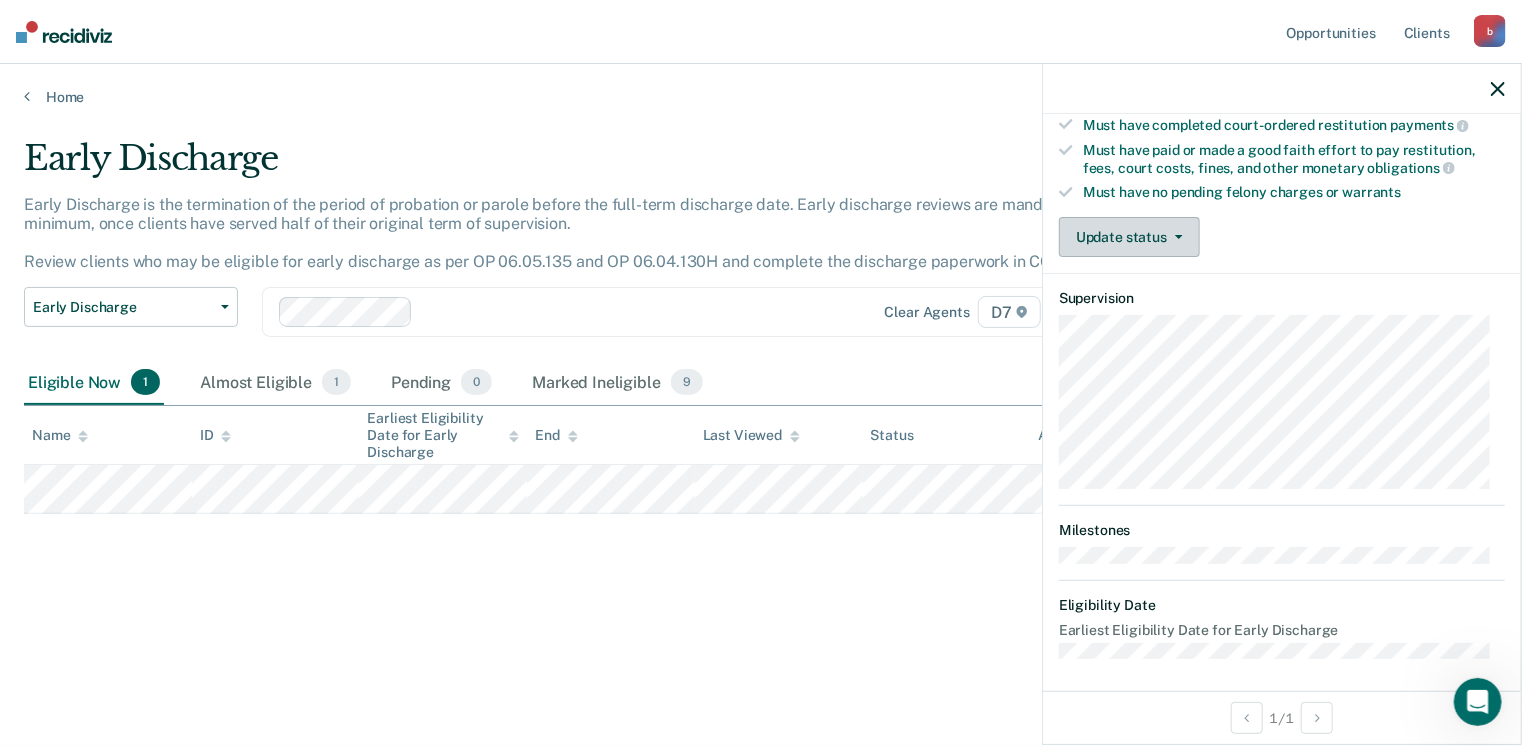 click 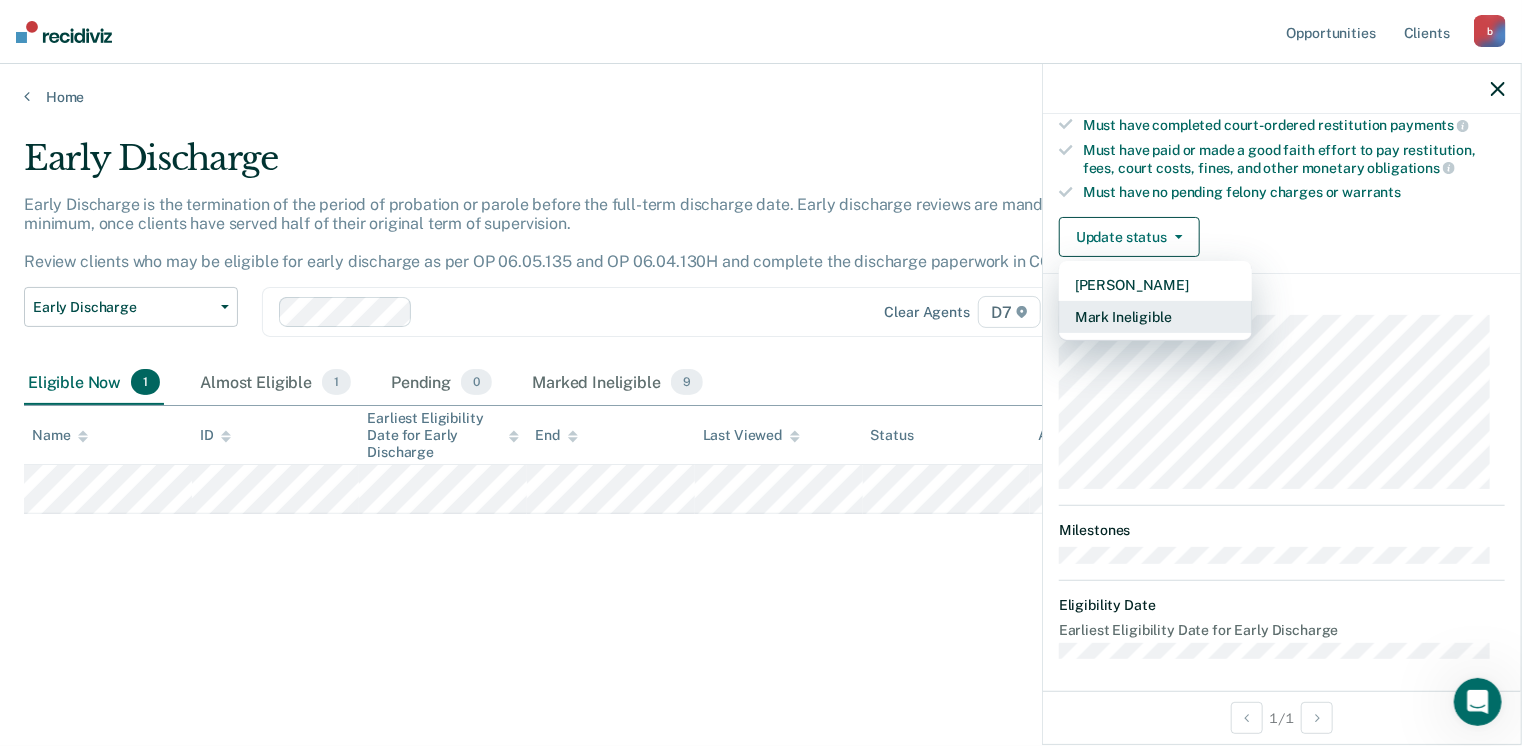 click on "Mark Ineligible" at bounding box center (1155, 317) 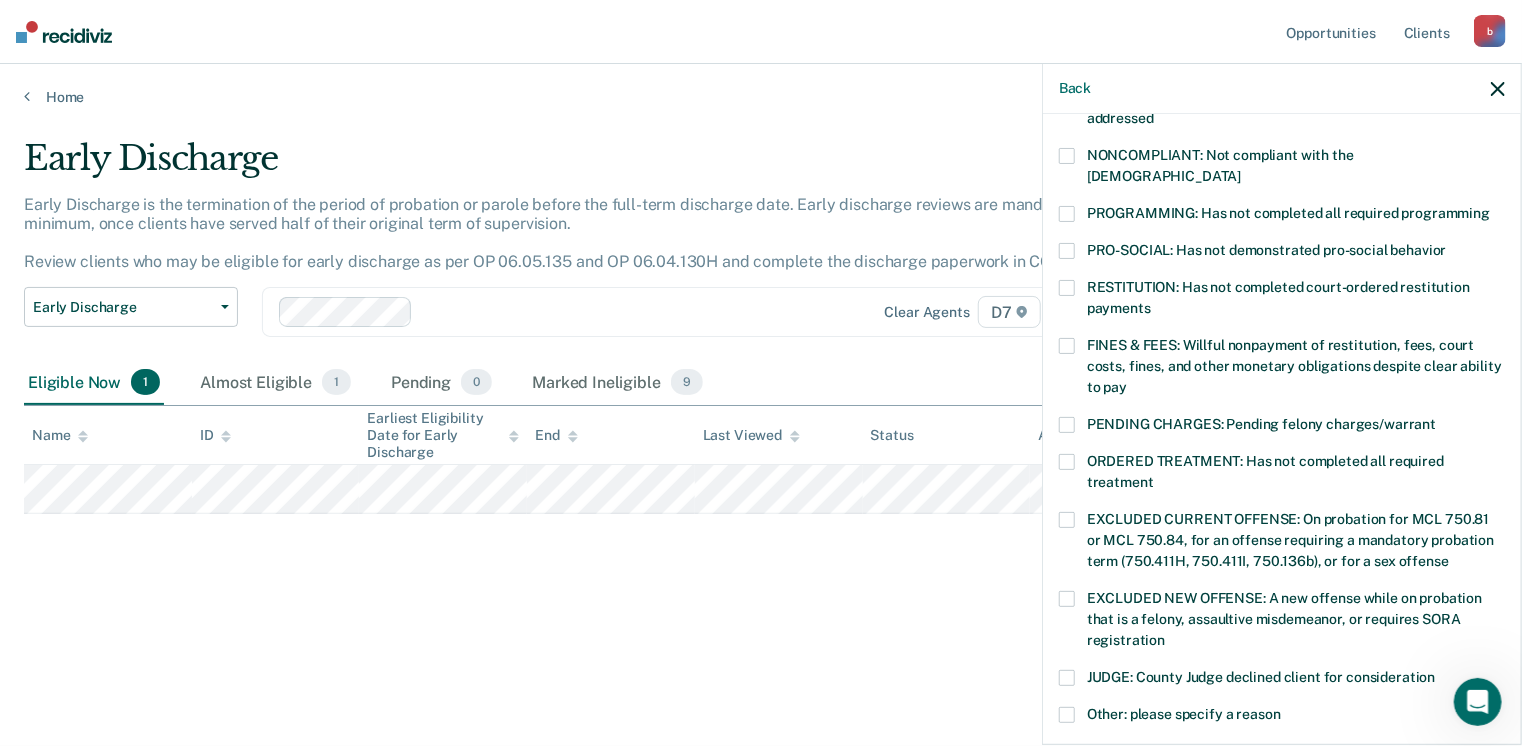 click at bounding box center (1067, 715) 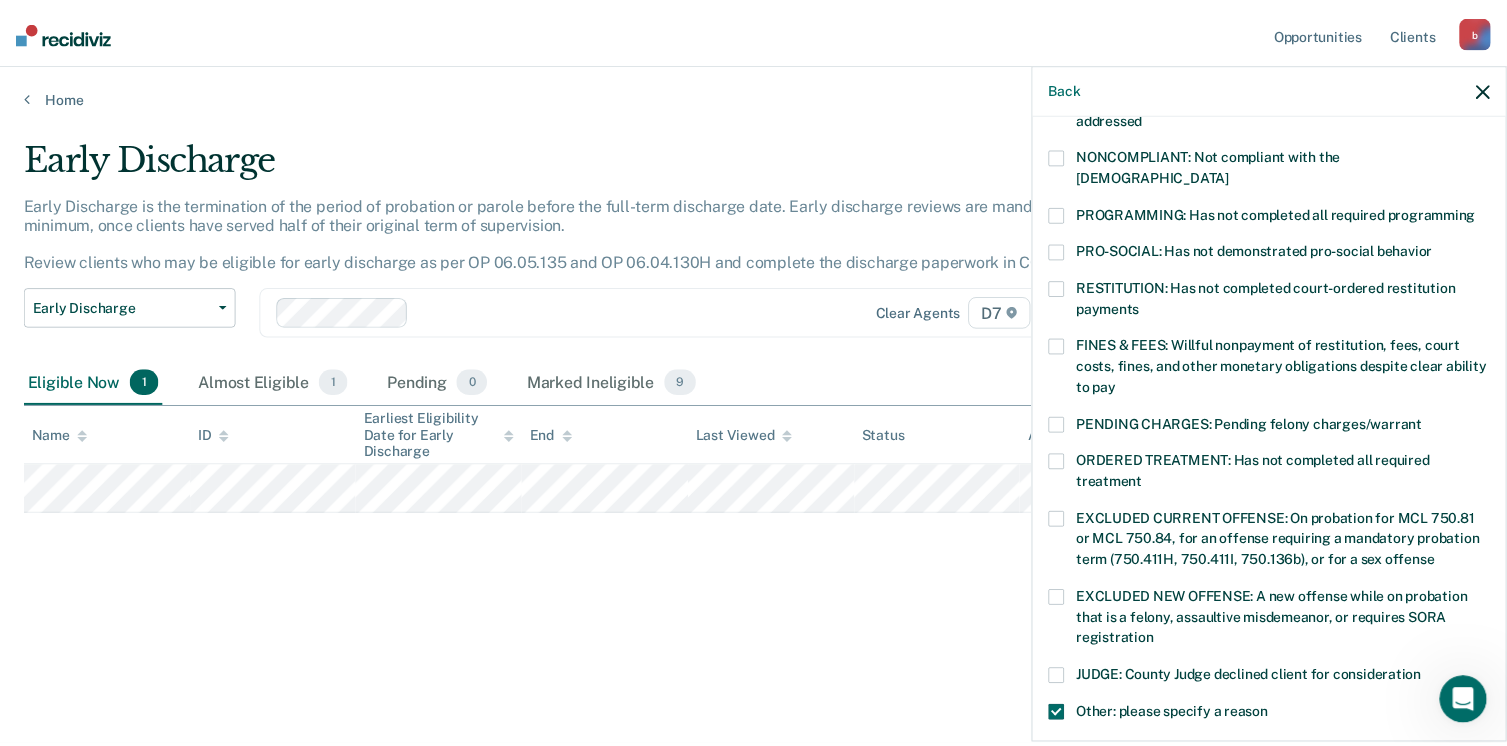 scroll, scrollTop: 749, scrollLeft: 0, axis: vertical 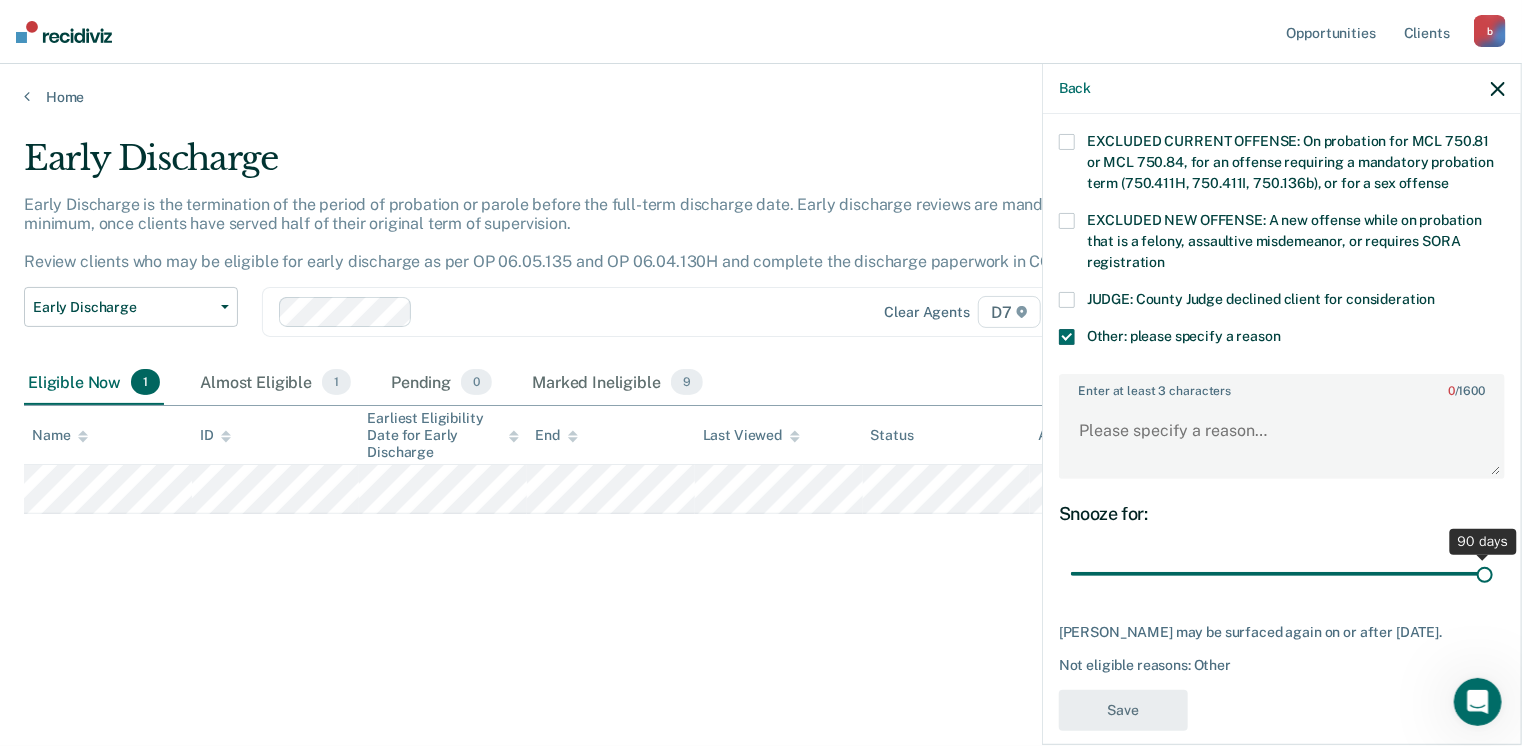 drag, startPoint x: 1210, startPoint y: 546, endPoint x: 1528, endPoint y: 513, distance: 319.70767 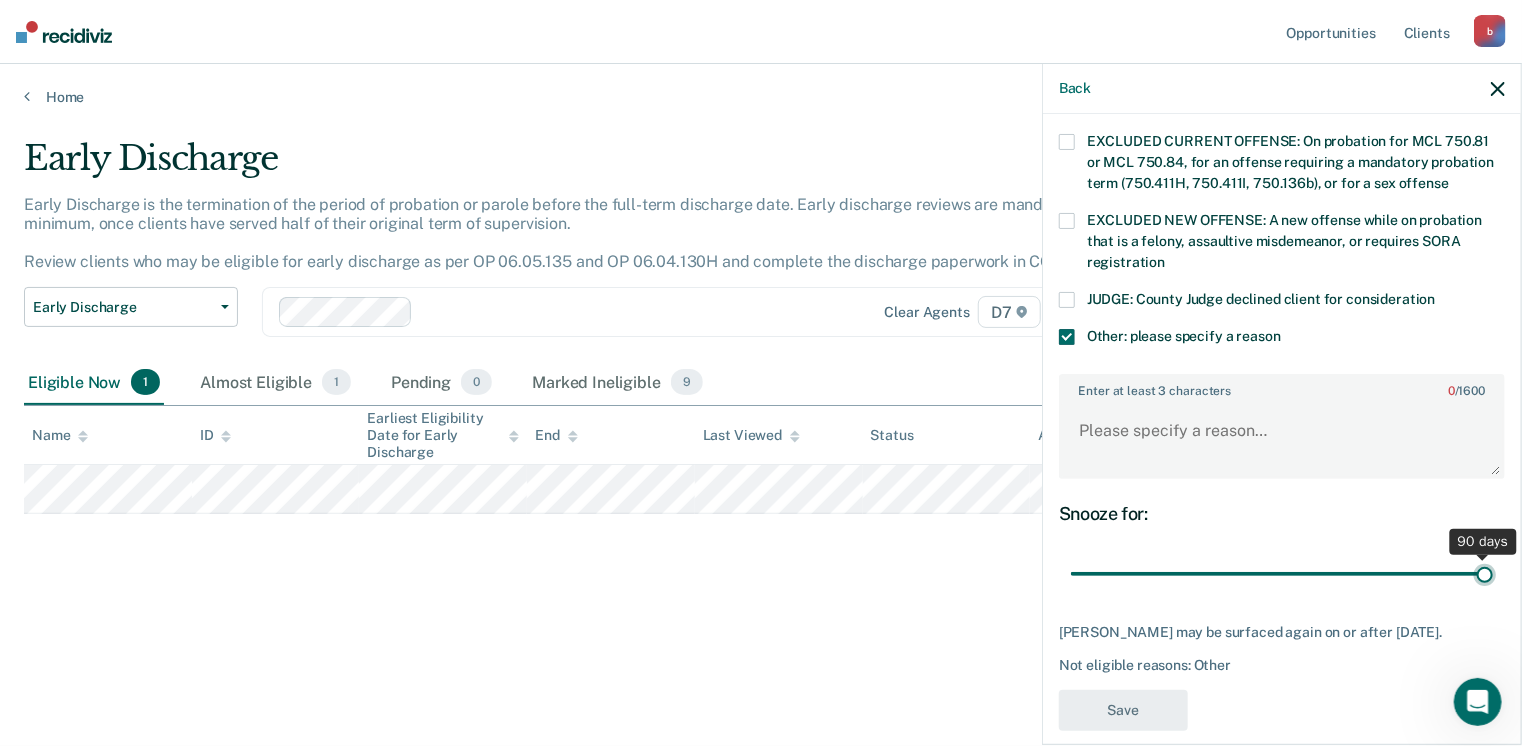 type on "90" 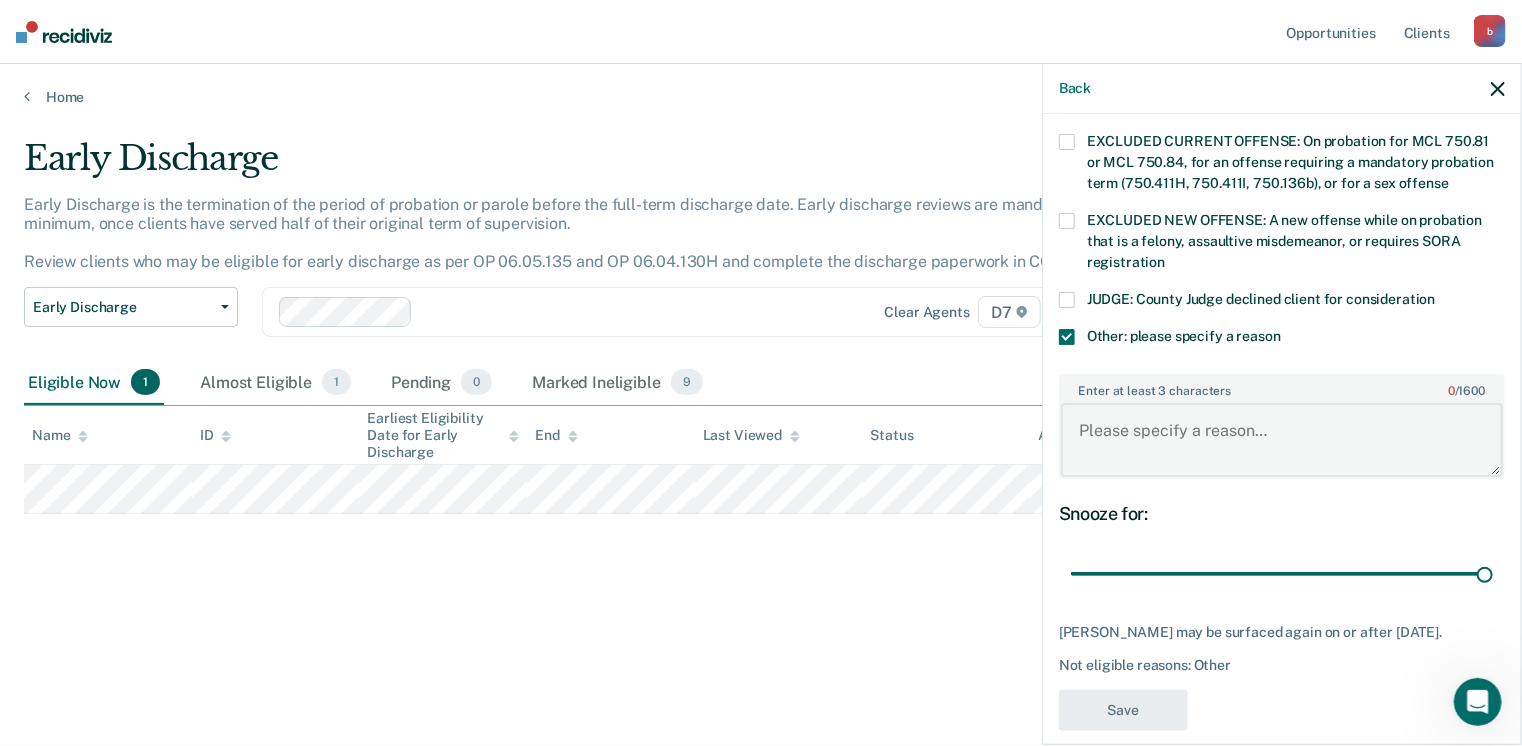 click on "Enter at least 3 characters 0  /  1600" at bounding box center [1282, 440] 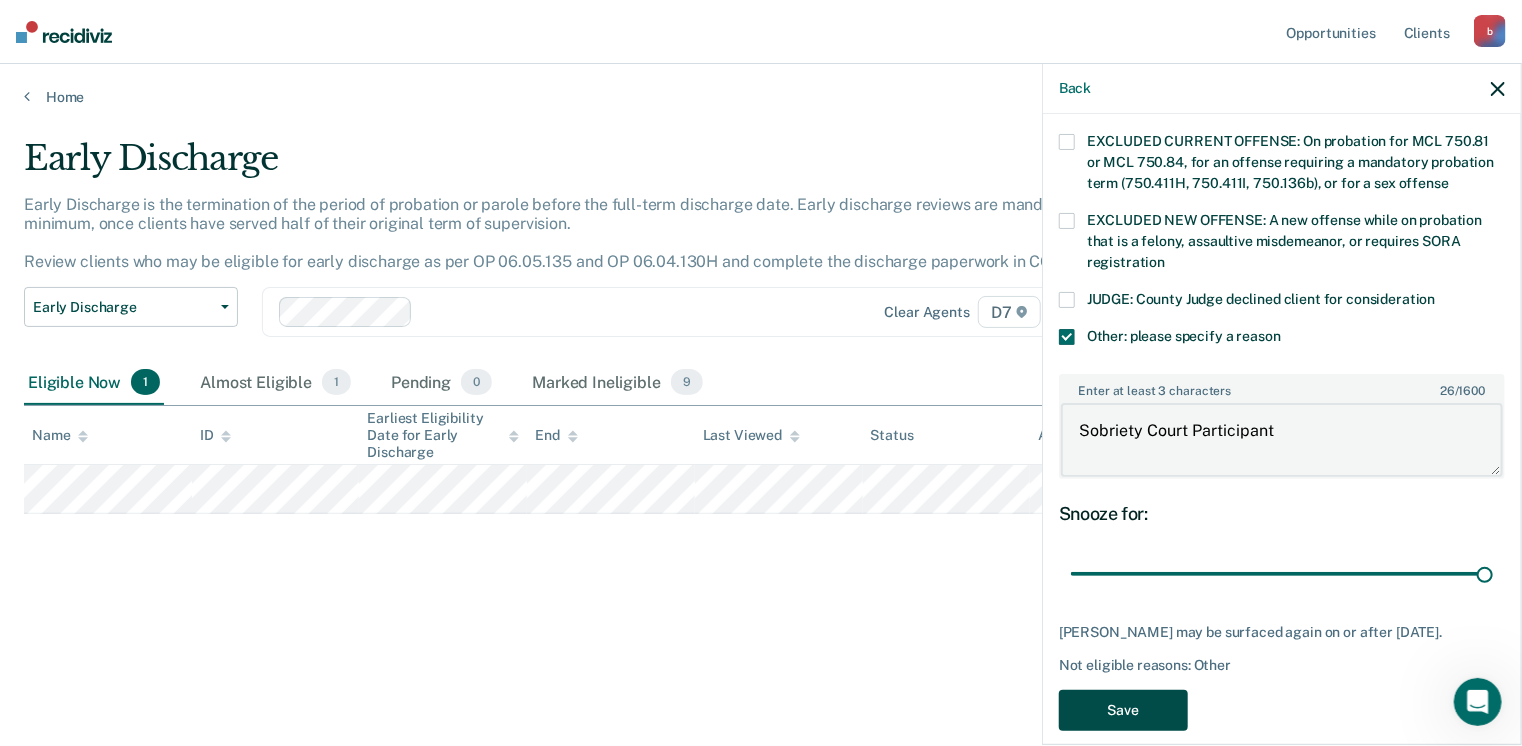 type on "Sobriety Court Participant" 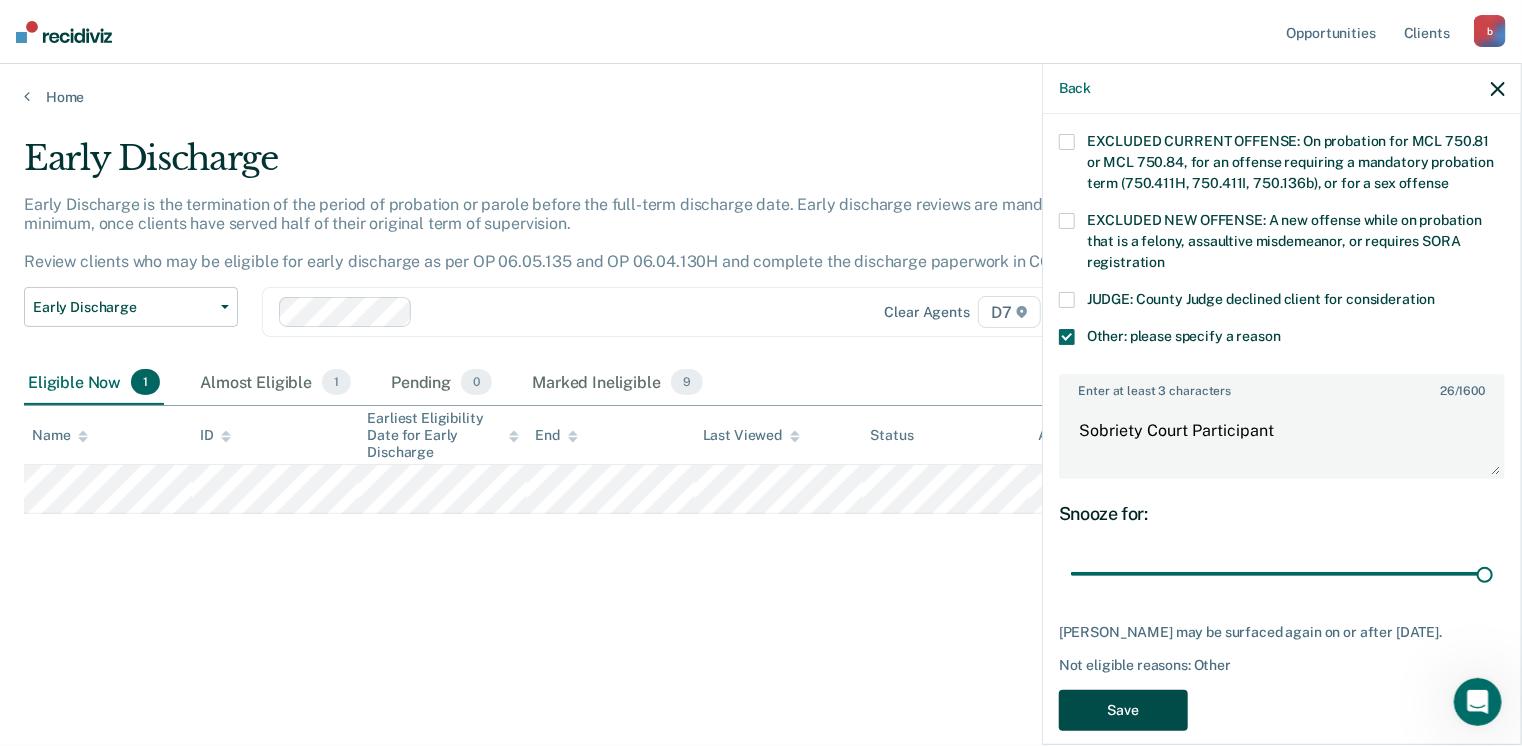 click on "Save" at bounding box center (1123, 710) 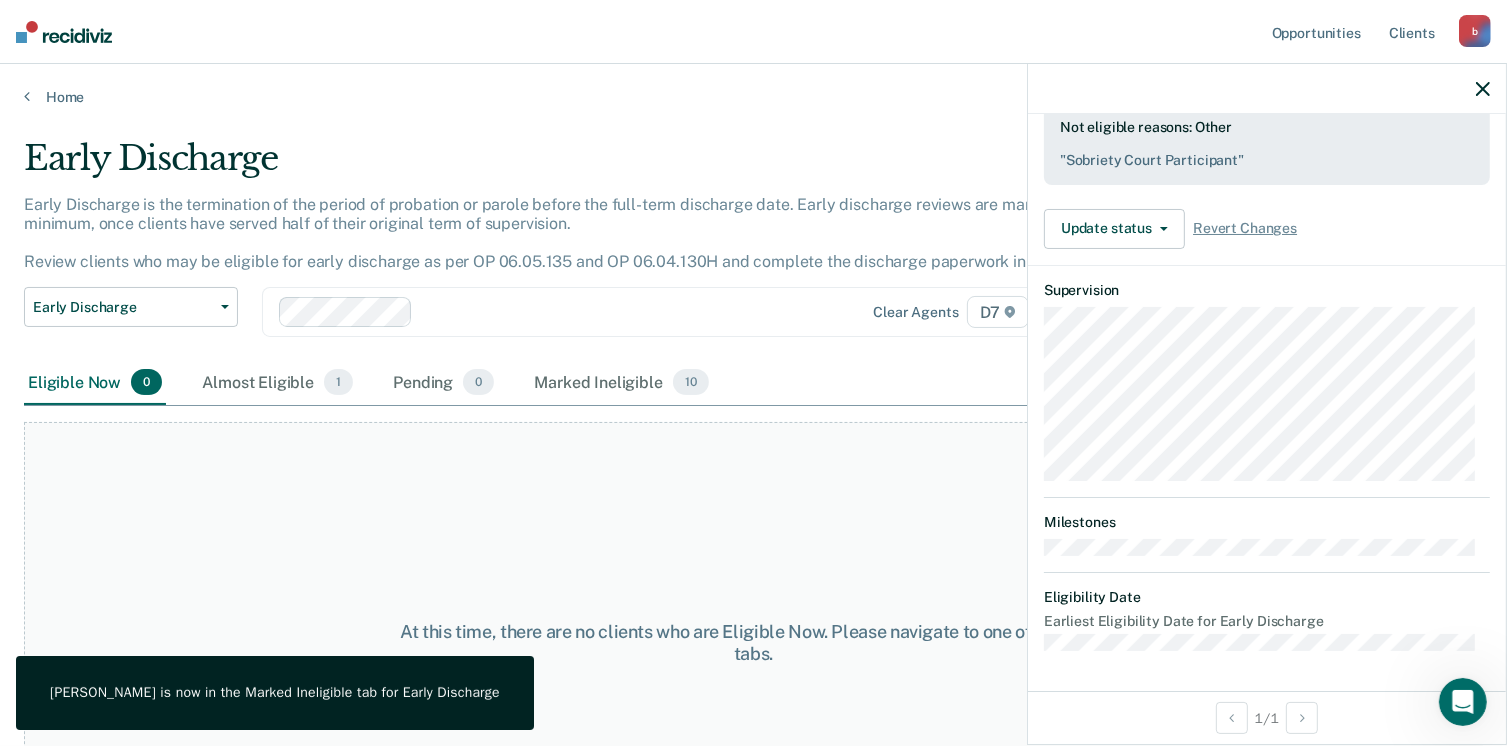 scroll, scrollTop: 552, scrollLeft: 0, axis: vertical 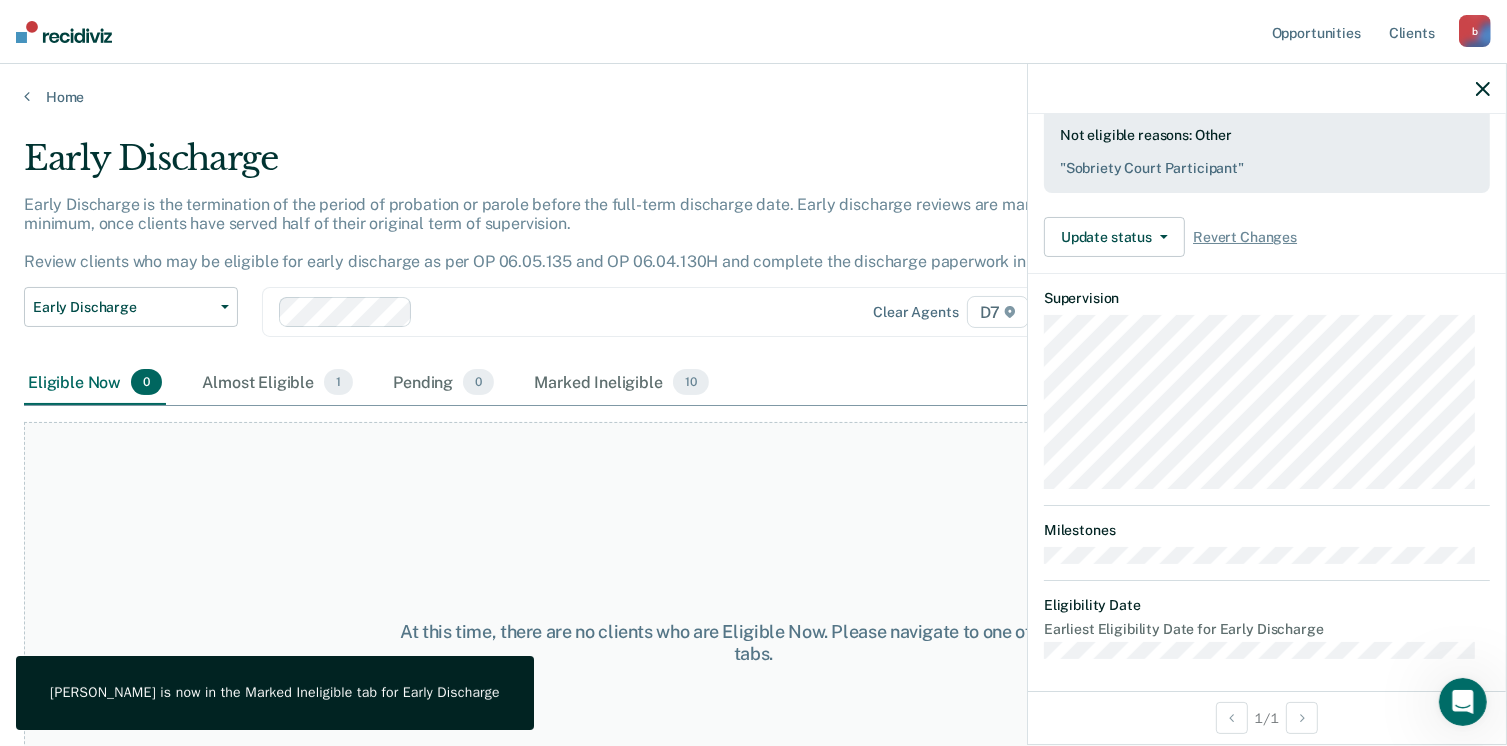 click at bounding box center [1267, 89] 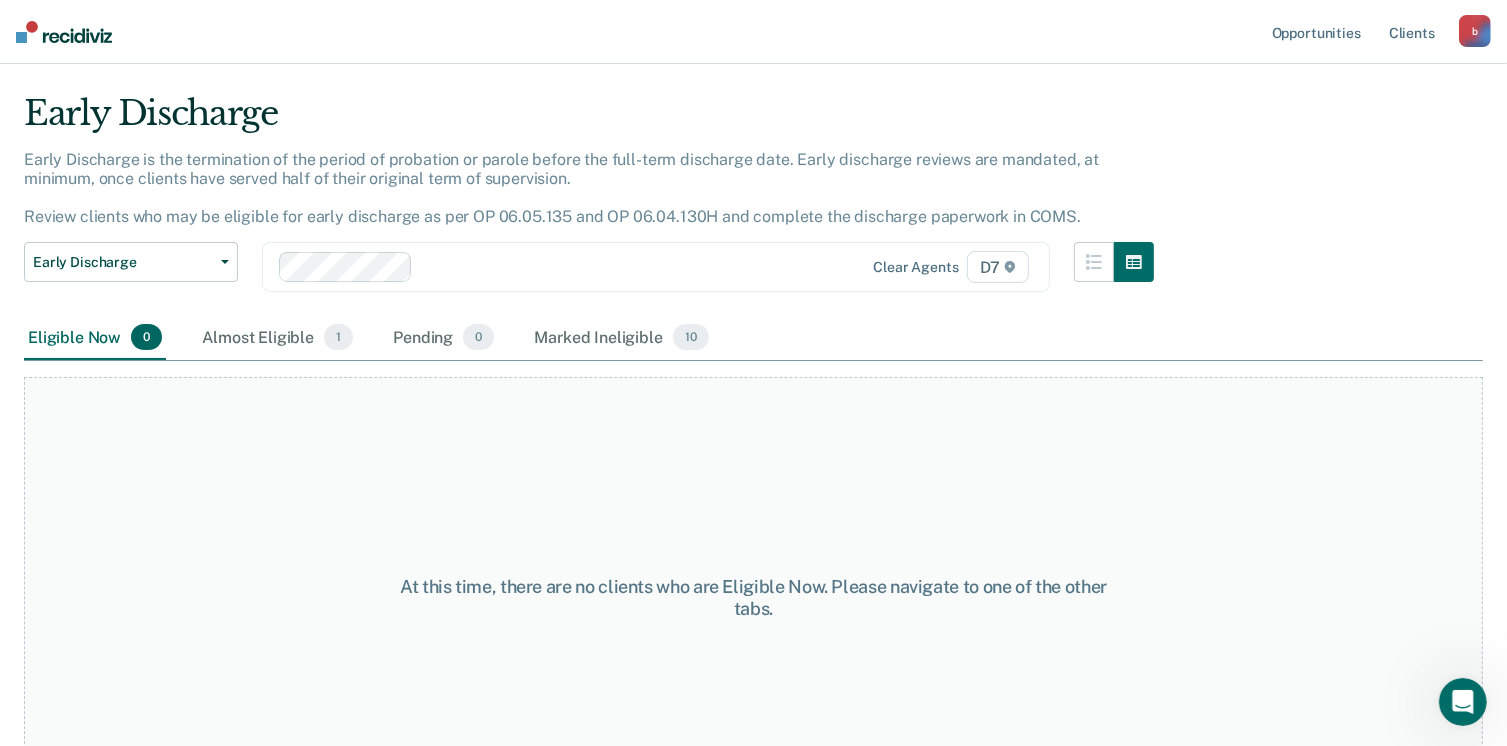 scroll, scrollTop: 39, scrollLeft: 0, axis: vertical 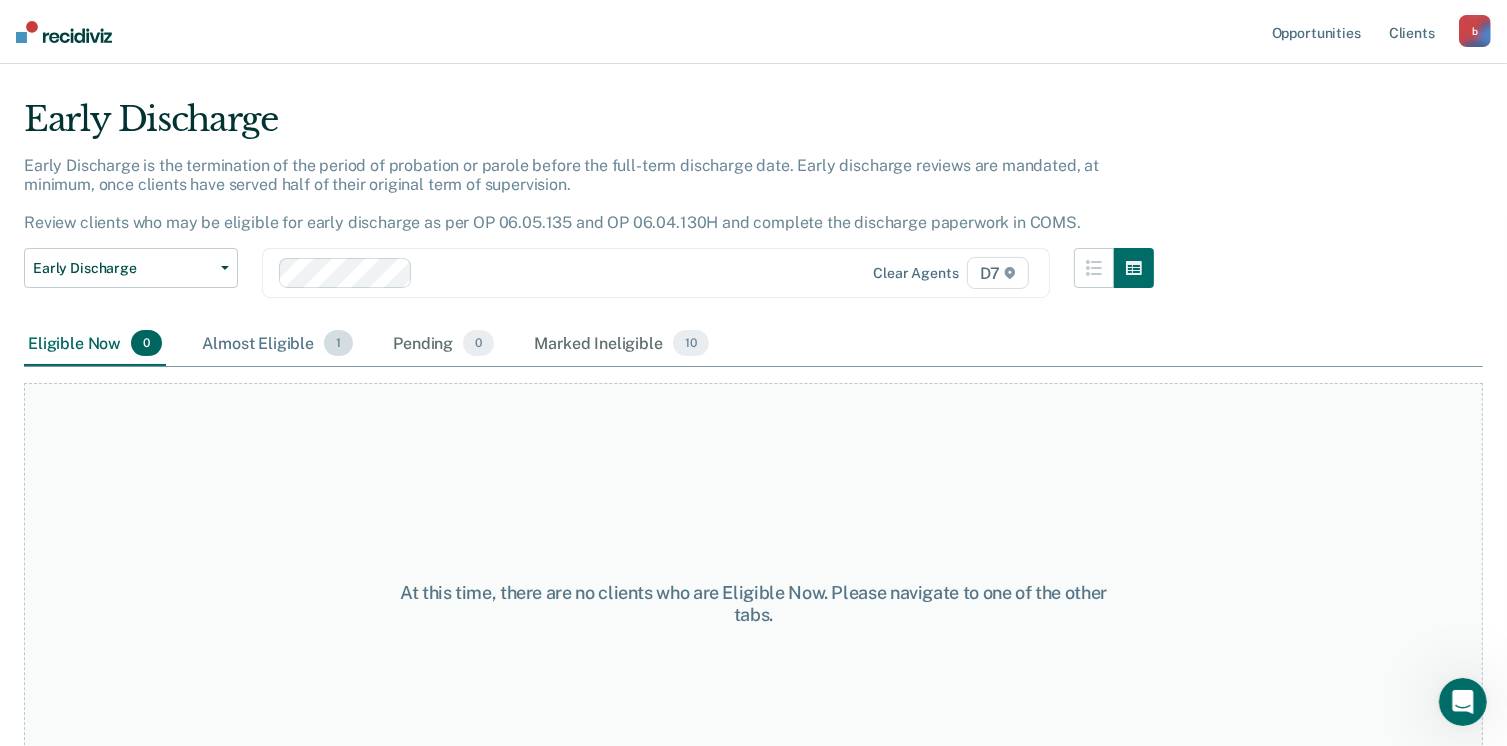click on "Almost Eligible 1" at bounding box center [277, 344] 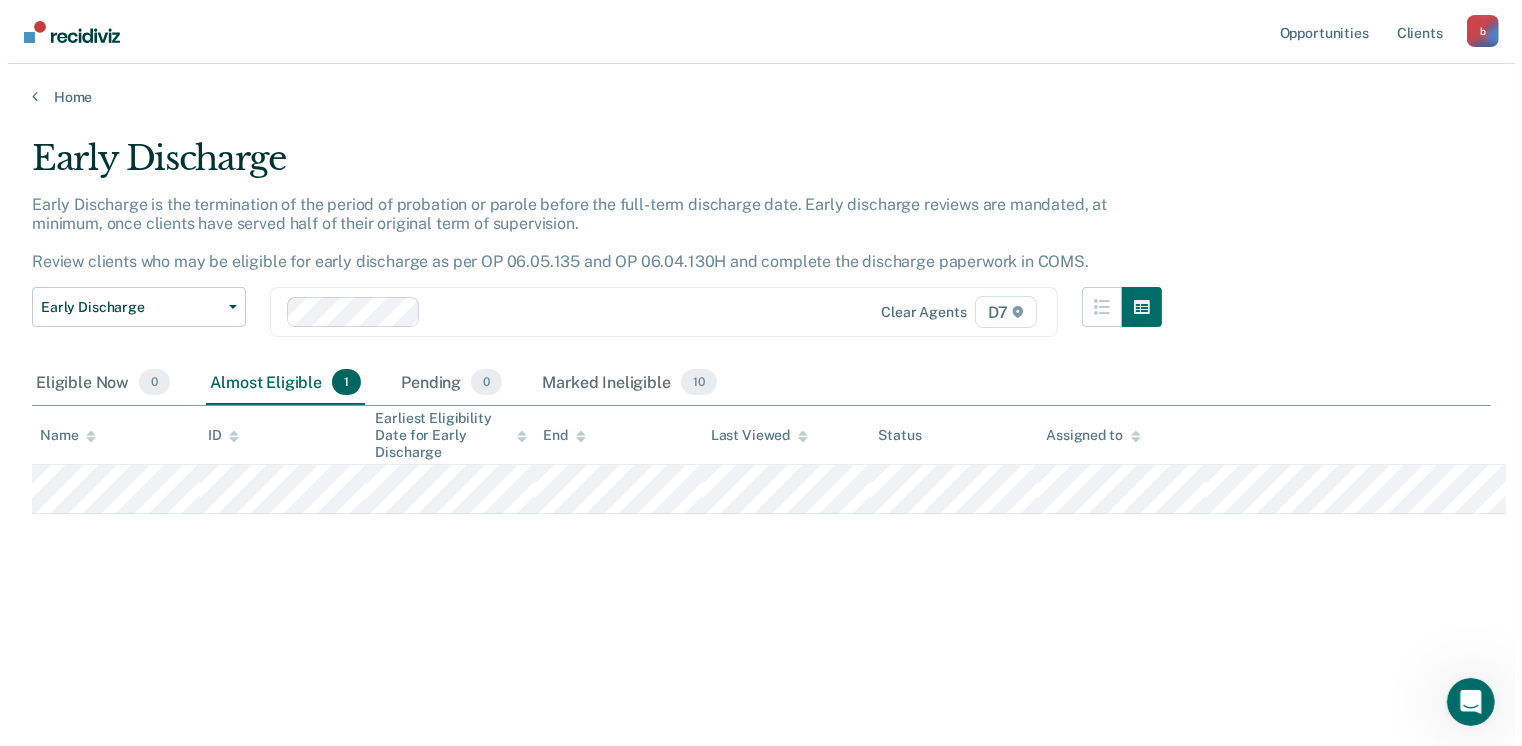 scroll, scrollTop: 0, scrollLeft: 0, axis: both 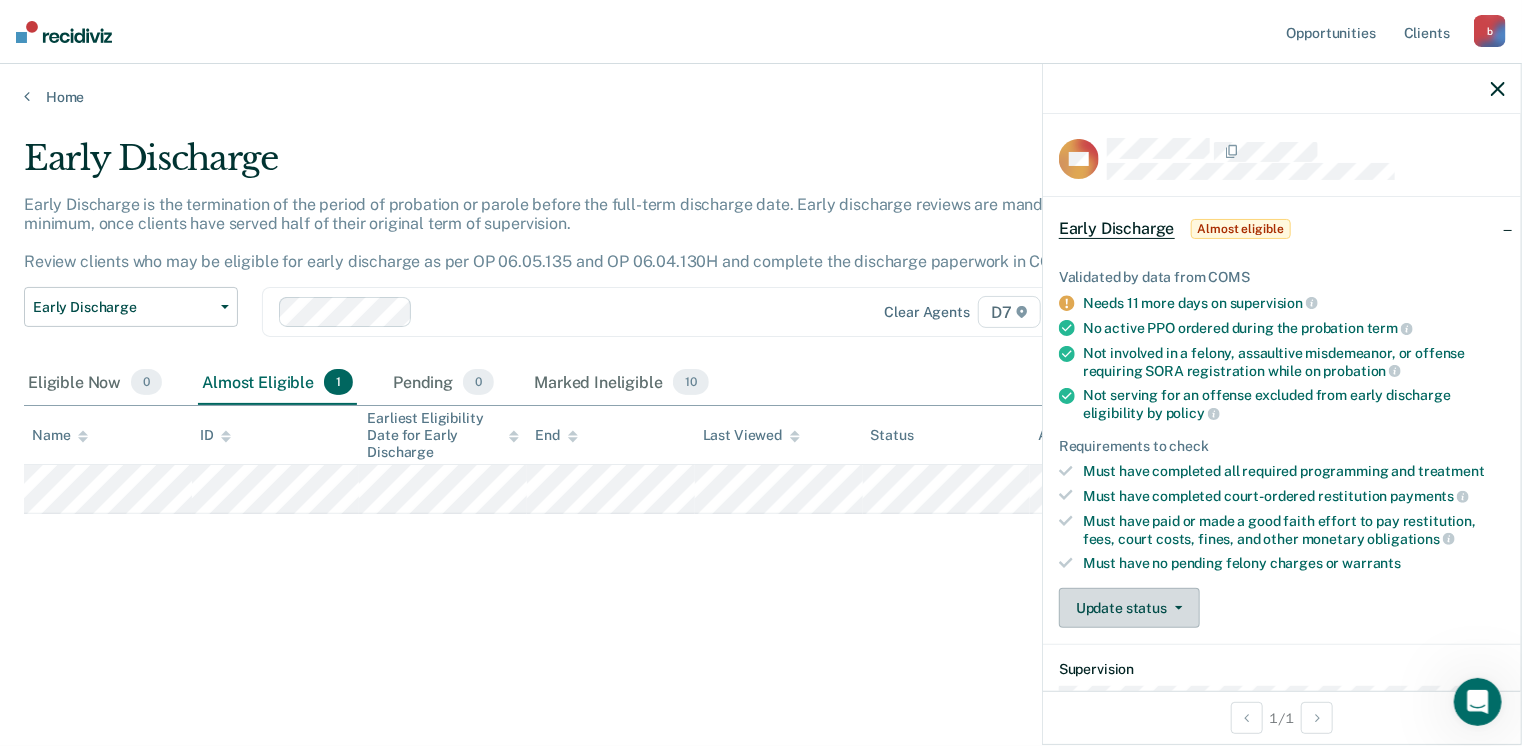 click on "Update status" at bounding box center (1129, 608) 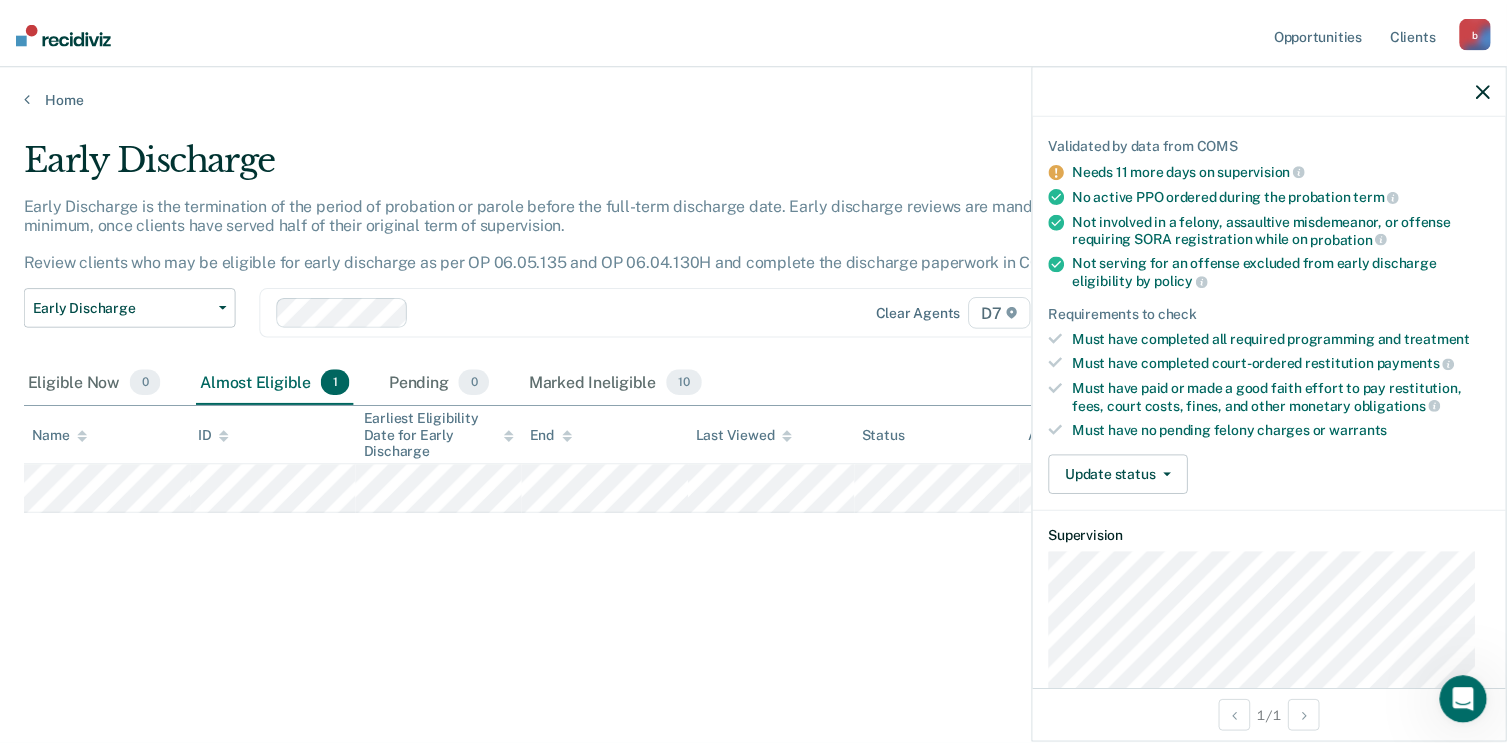 scroll, scrollTop: 132, scrollLeft: 0, axis: vertical 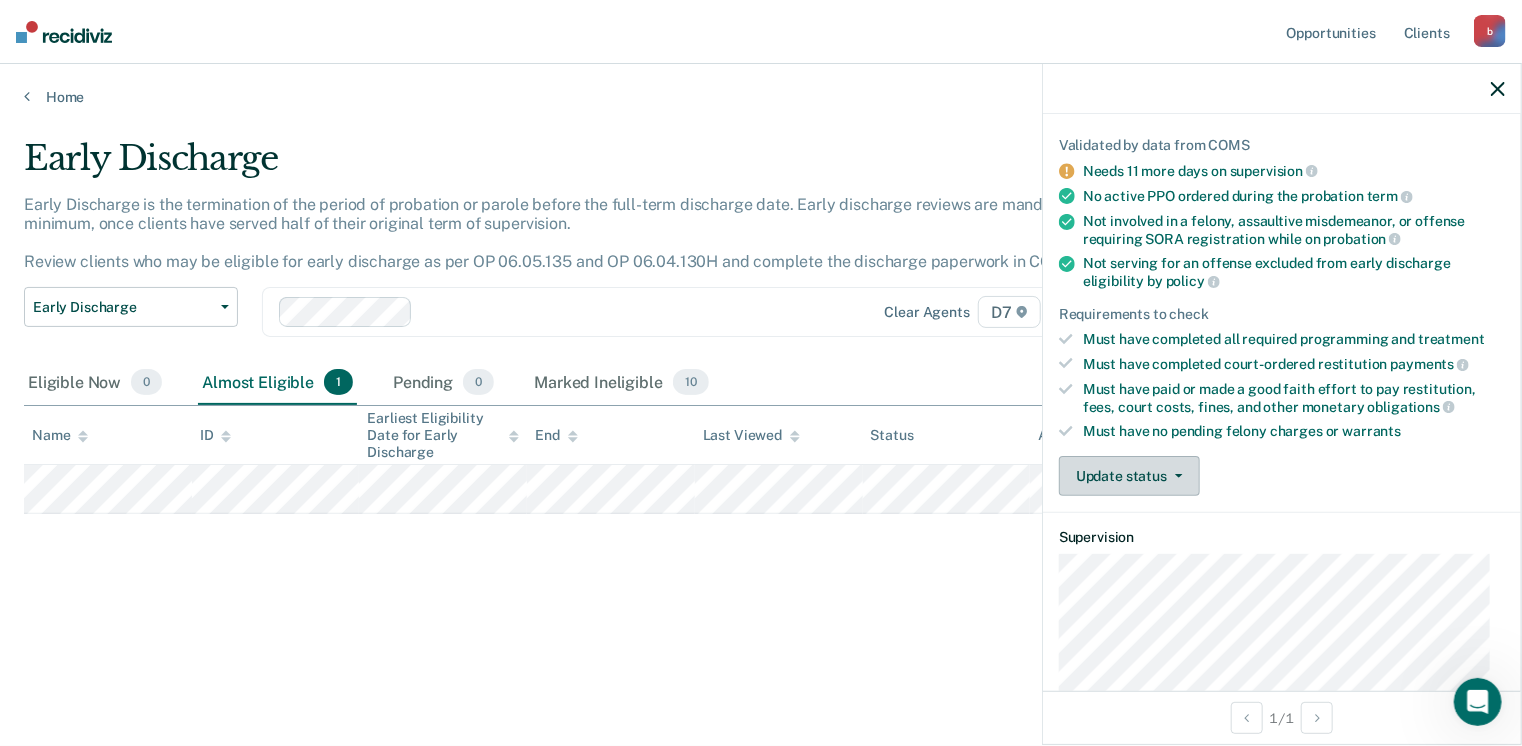 click on "Update status" at bounding box center [1129, 476] 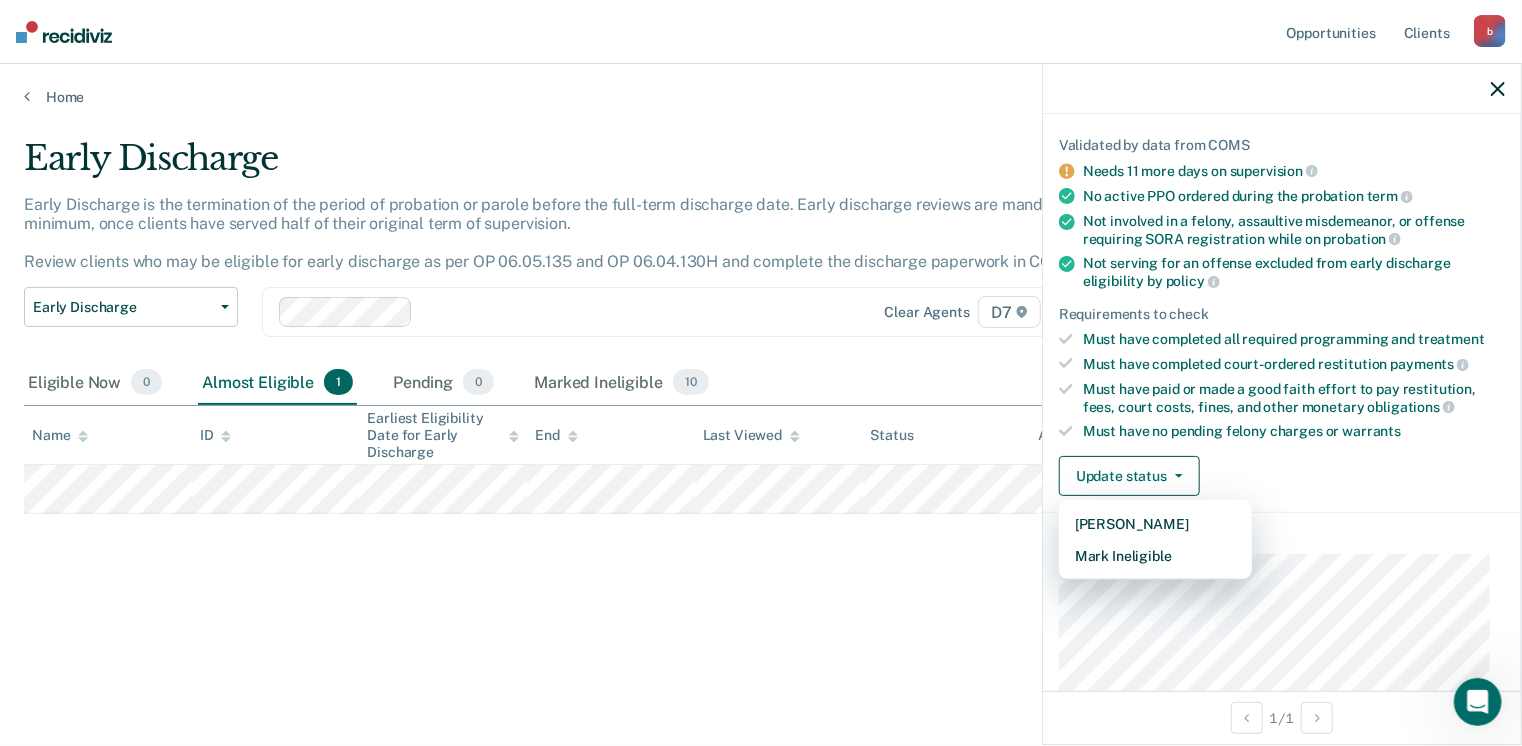 click on "Must have paid or made a good faith effort to pay restitution, fees, court costs, fines, and other monetary   obligations" at bounding box center (1294, 398) 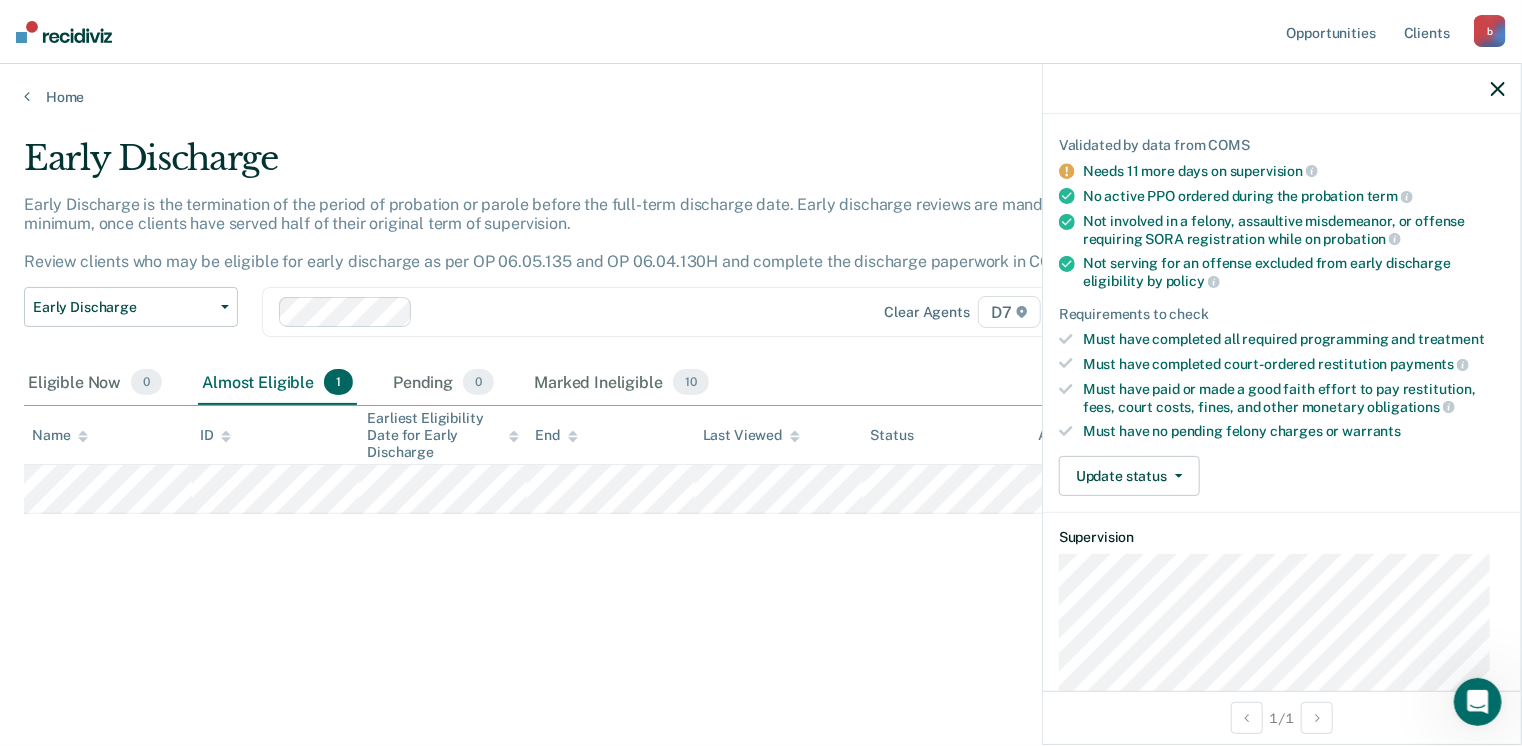 click 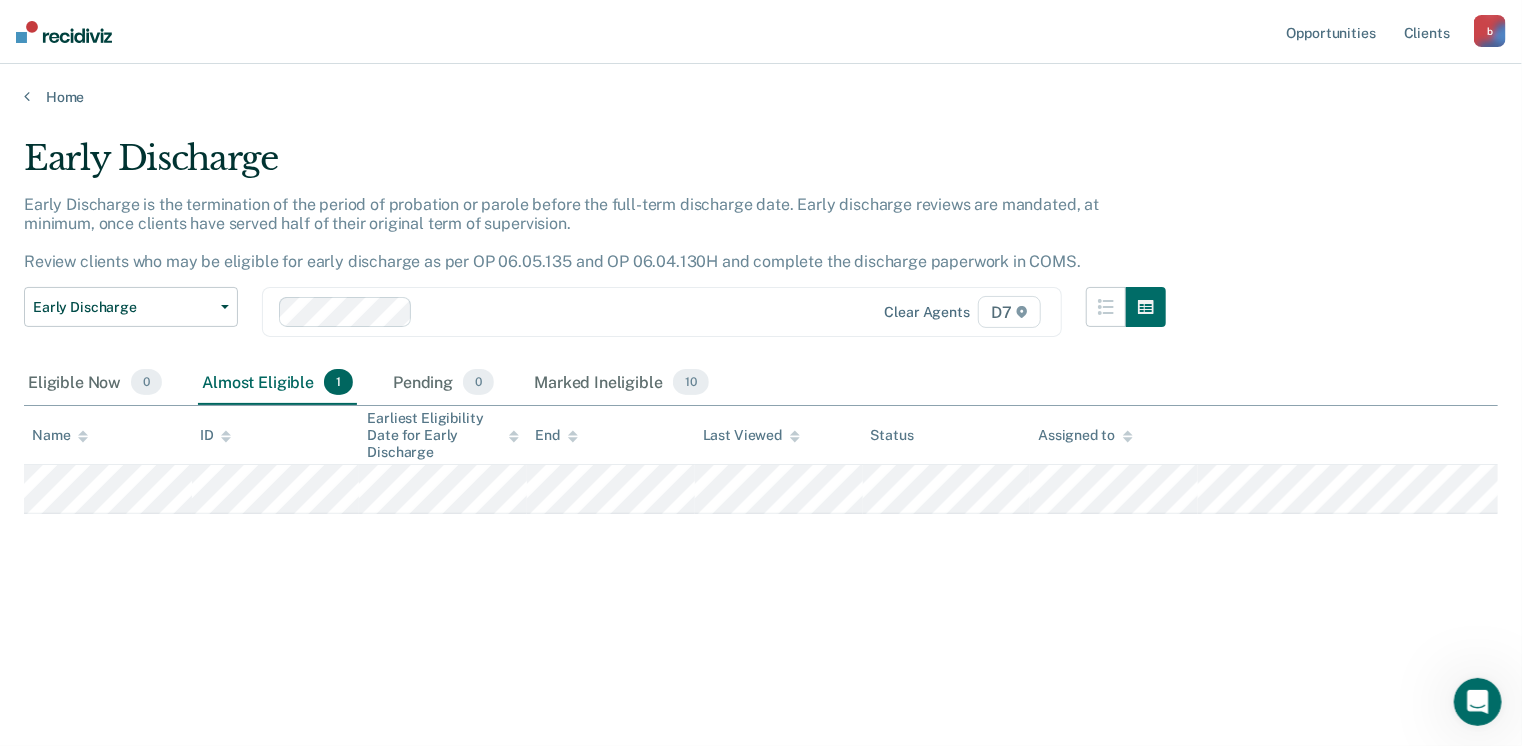 click on "Home" at bounding box center (761, 85) 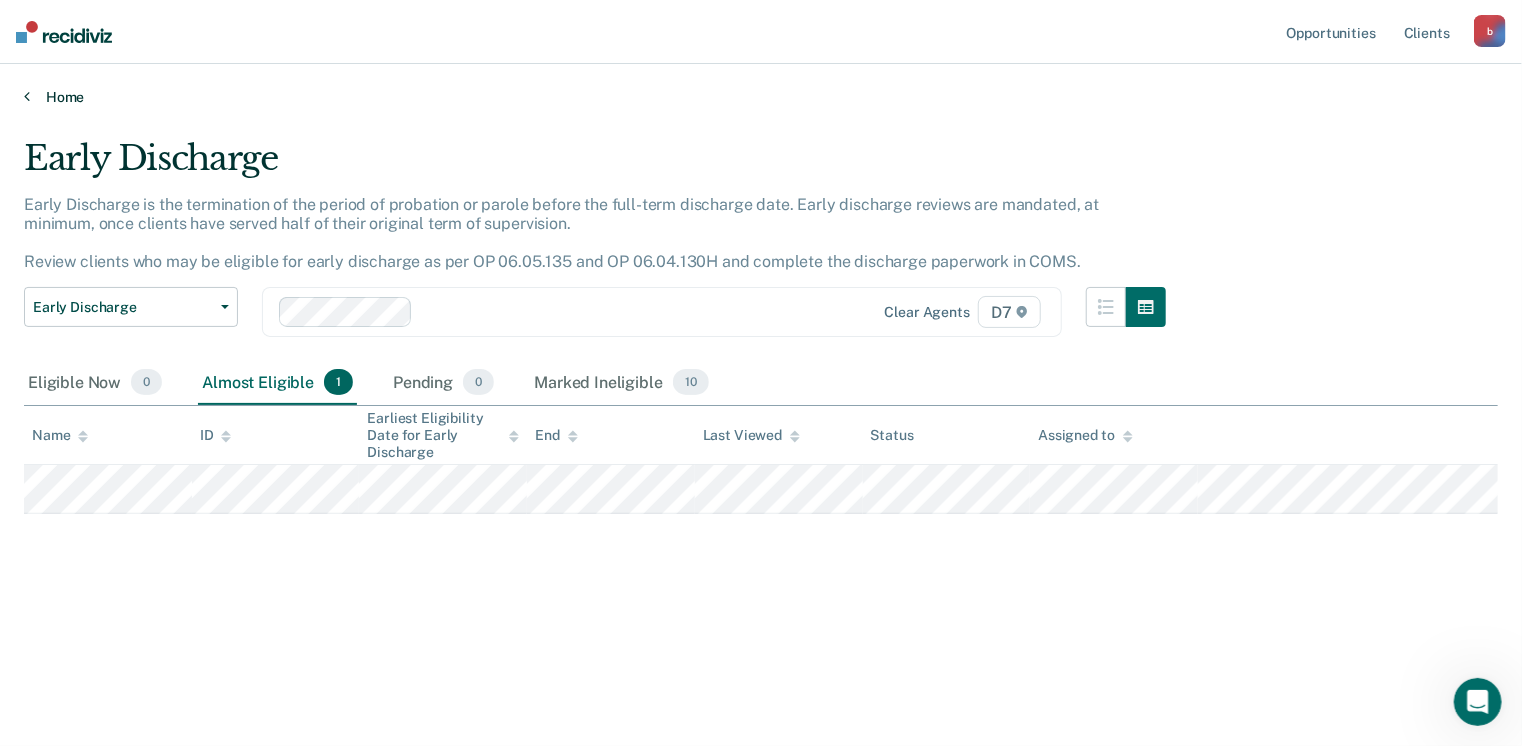 click on "Home" at bounding box center [761, 97] 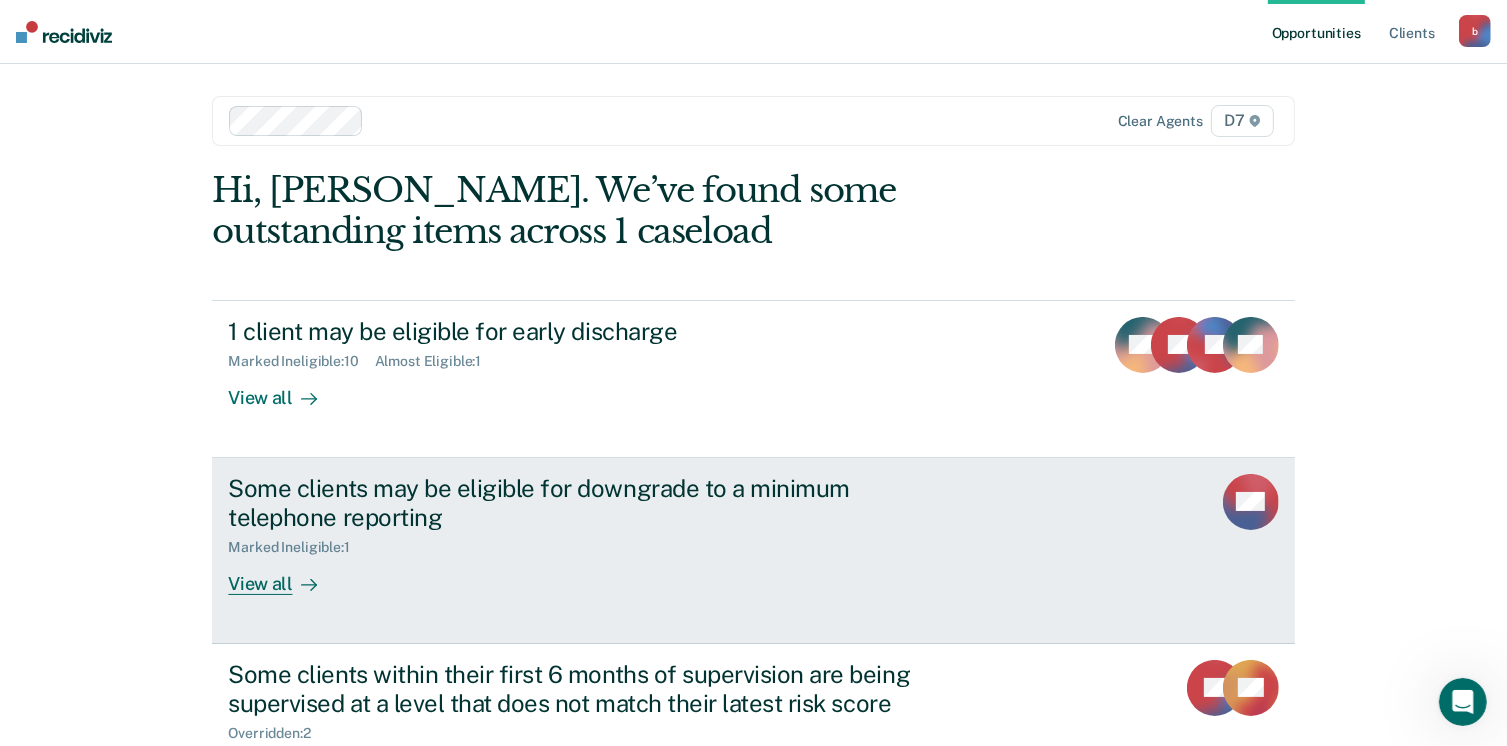 click on "View all" at bounding box center [284, 575] 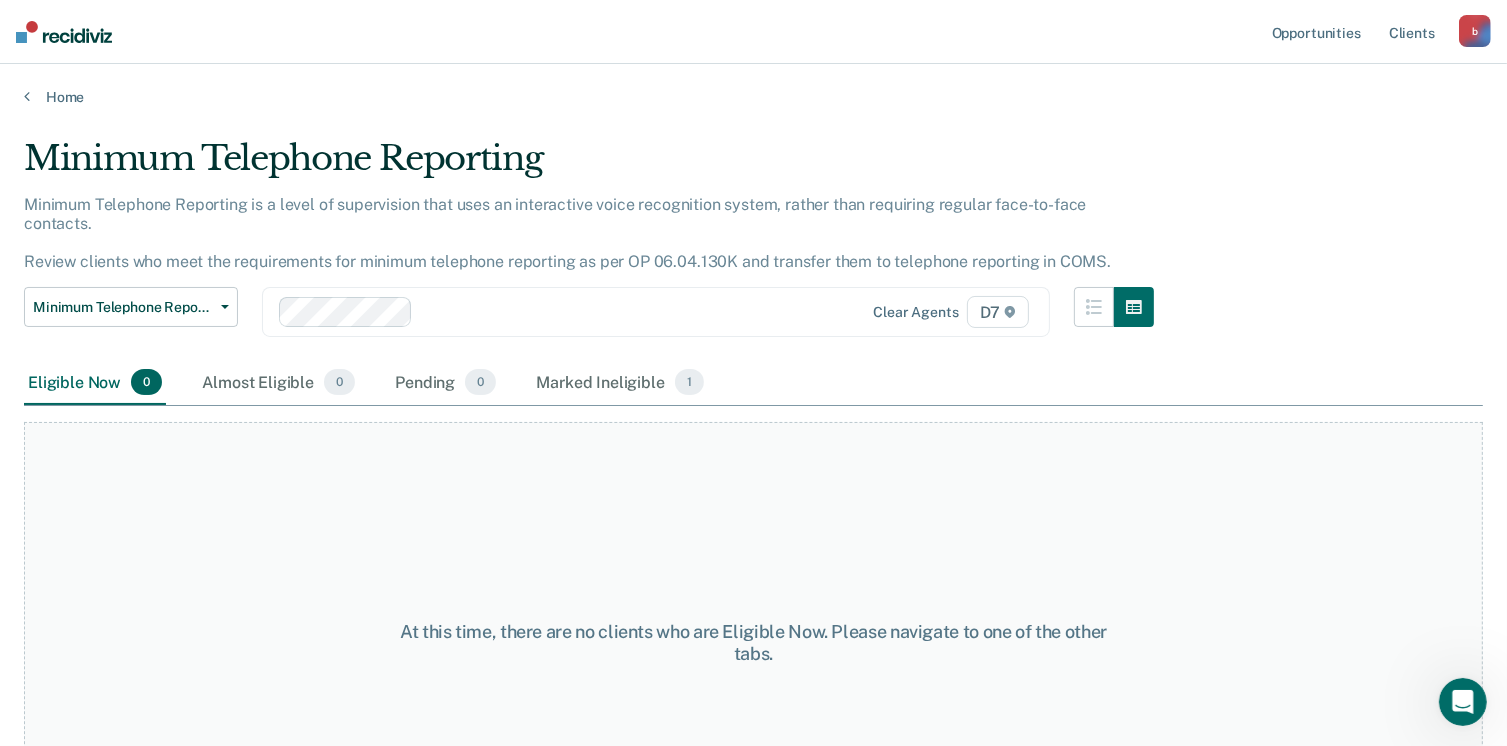 click on "Home" at bounding box center (753, 85) 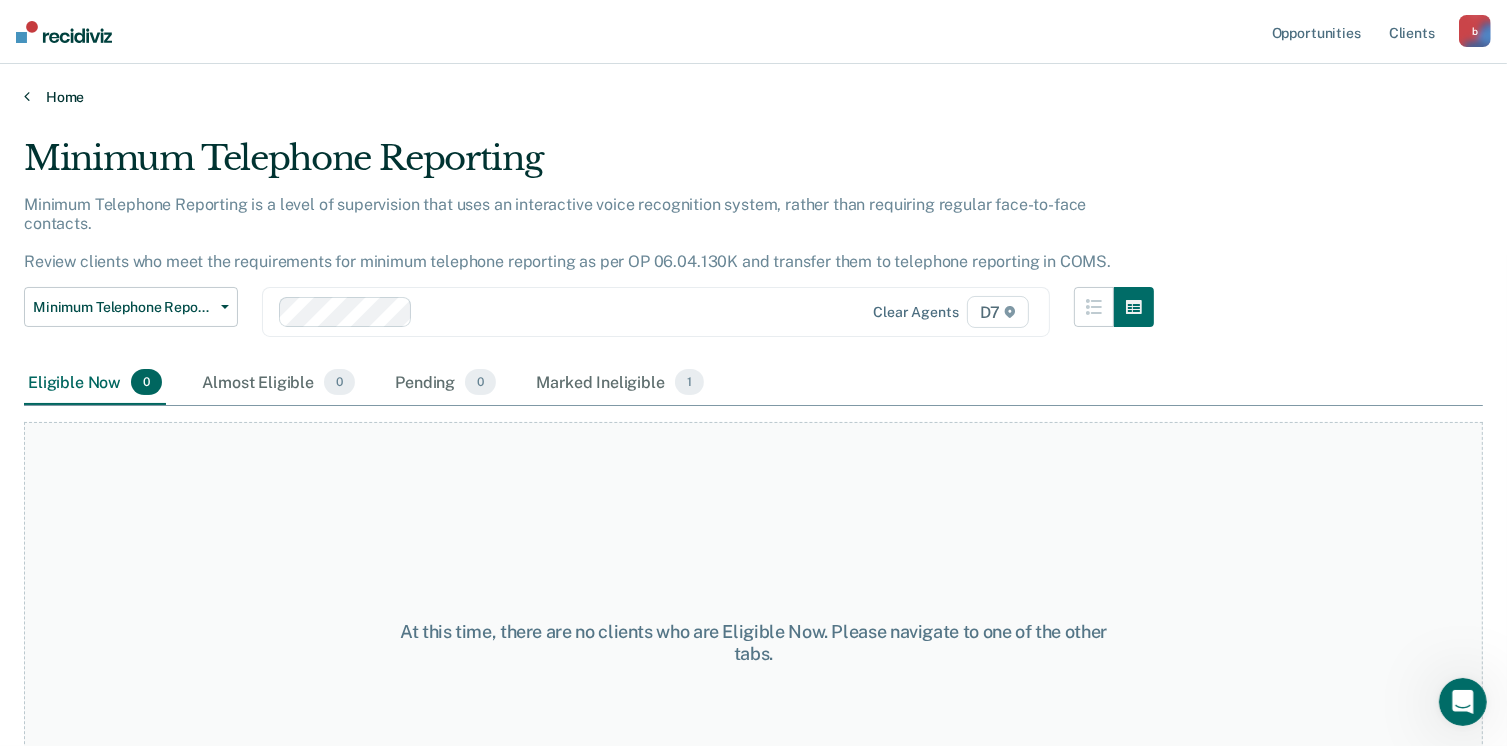 click on "Home" at bounding box center (753, 97) 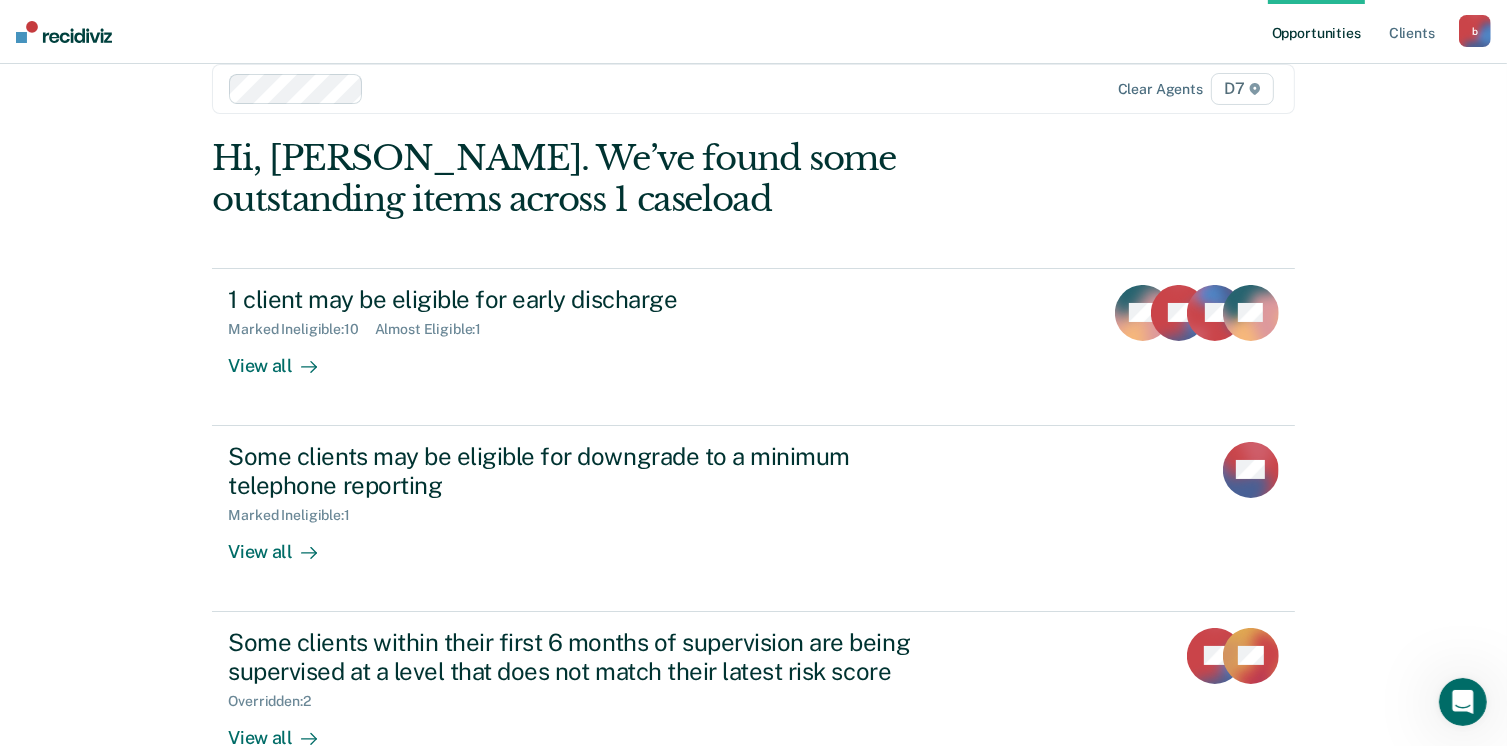 scroll, scrollTop: 0, scrollLeft: 0, axis: both 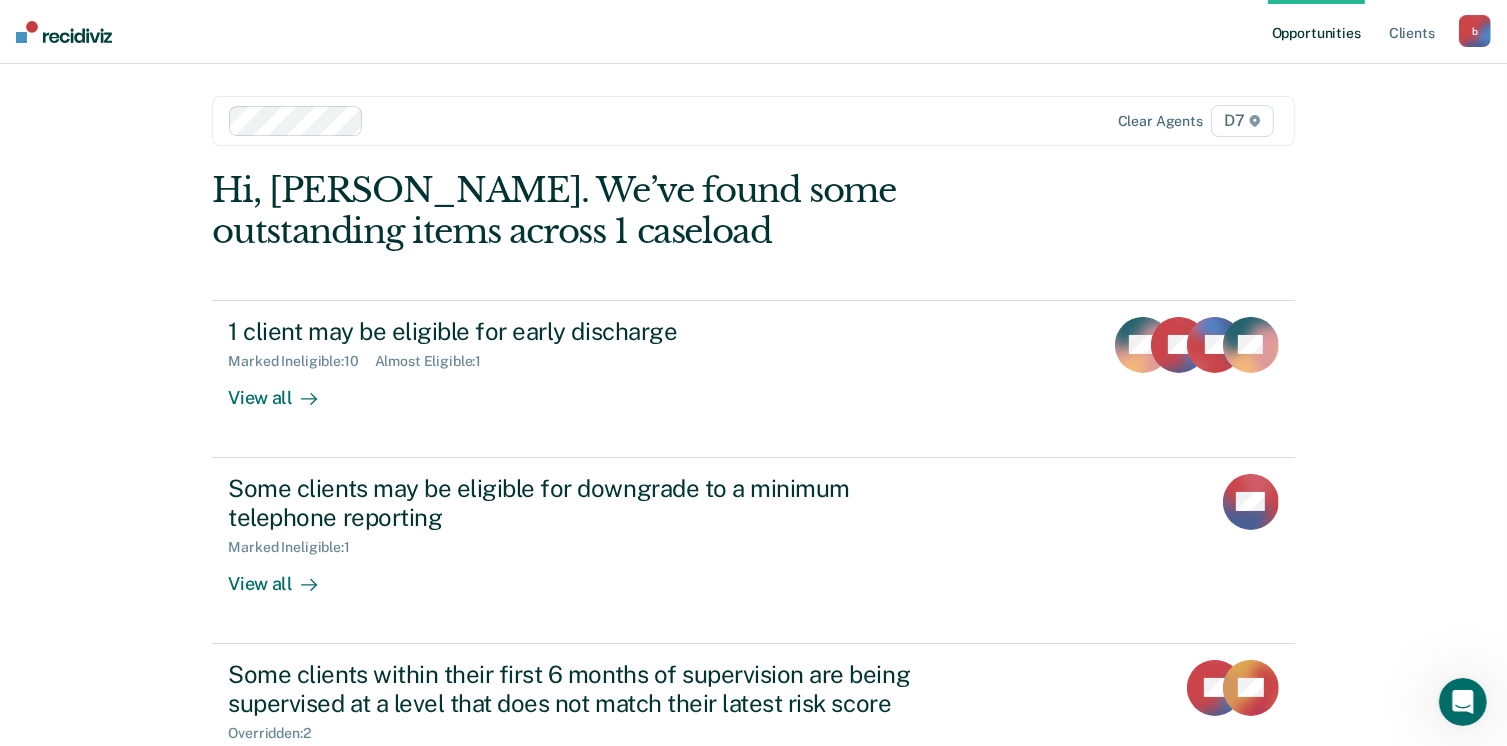 click on "b" at bounding box center [1475, 31] 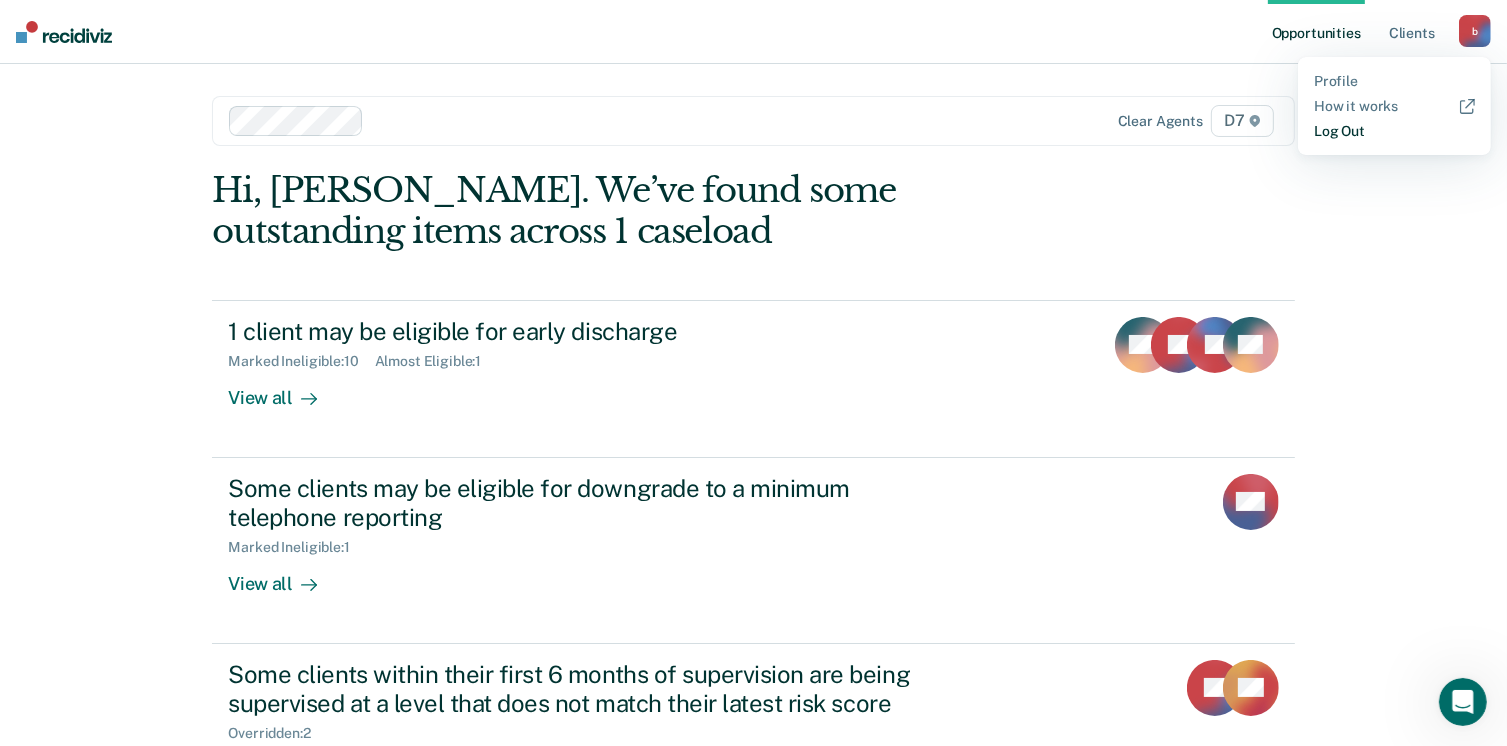 click on "Log Out" at bounding box center (1394, 131) 